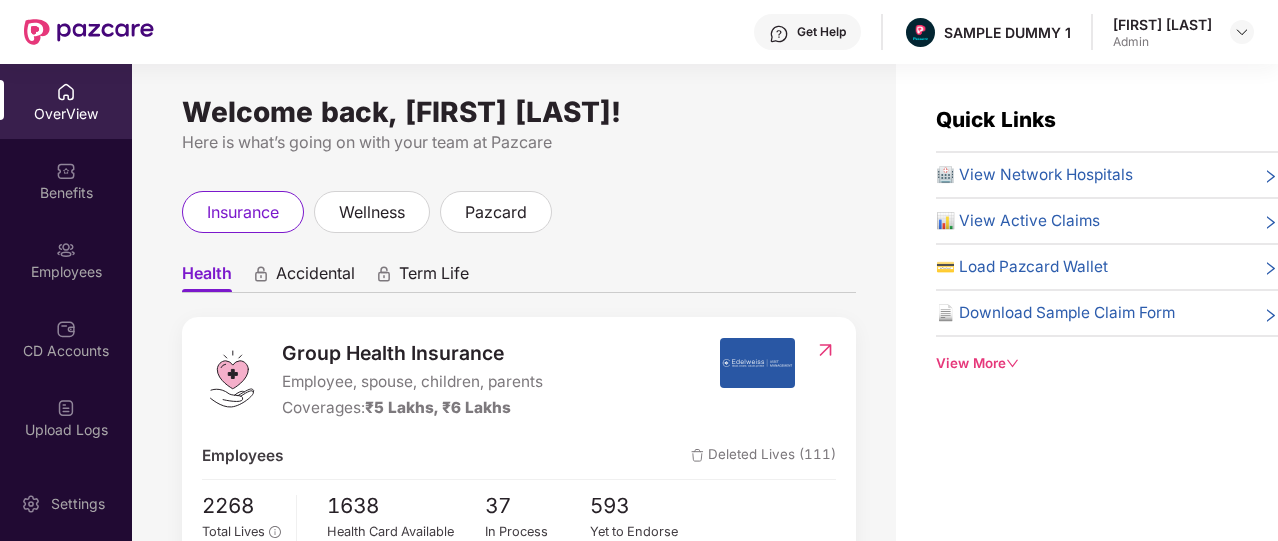 scroll, scrollTop: 0, scrollLeft: 0, axis: both 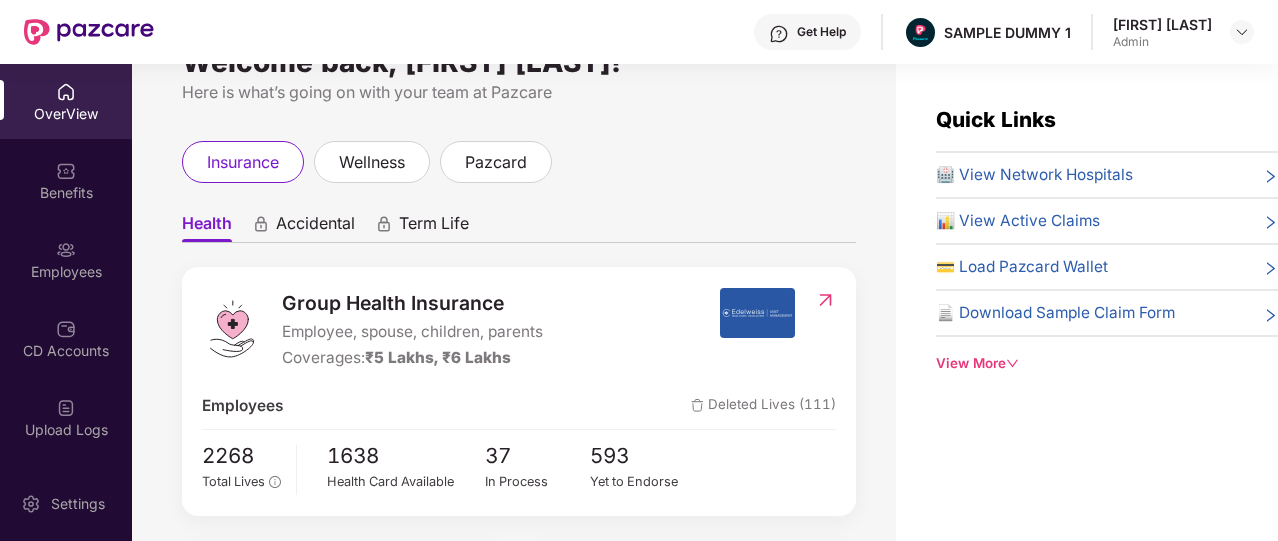 click on "Accidental" at bounding box center (315, 227) 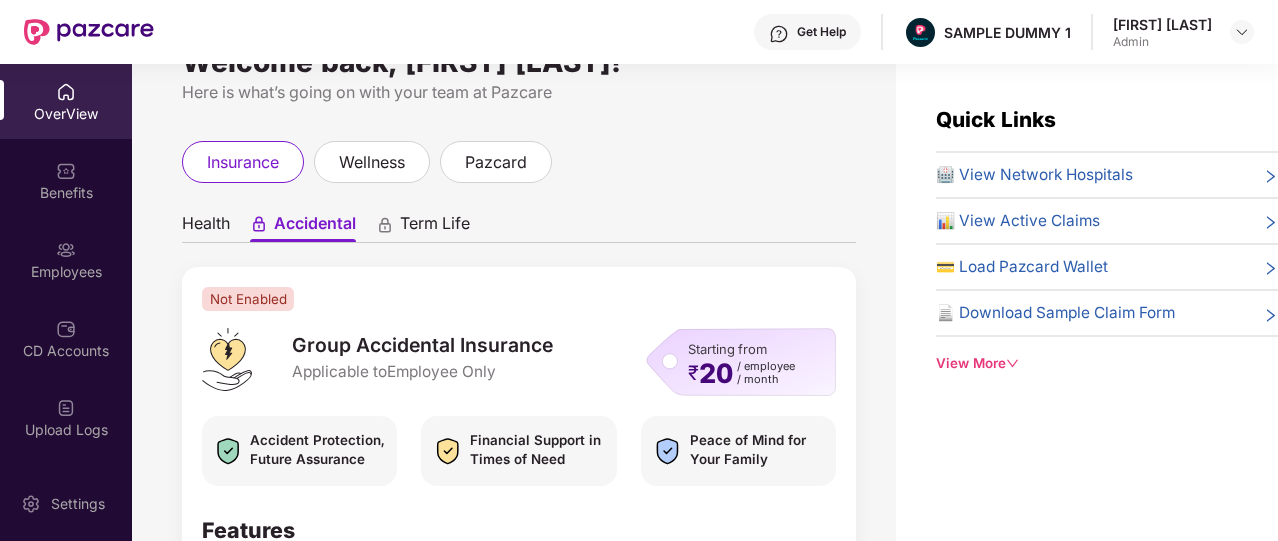 click on "Term Life" at bounding box center [435, 227] 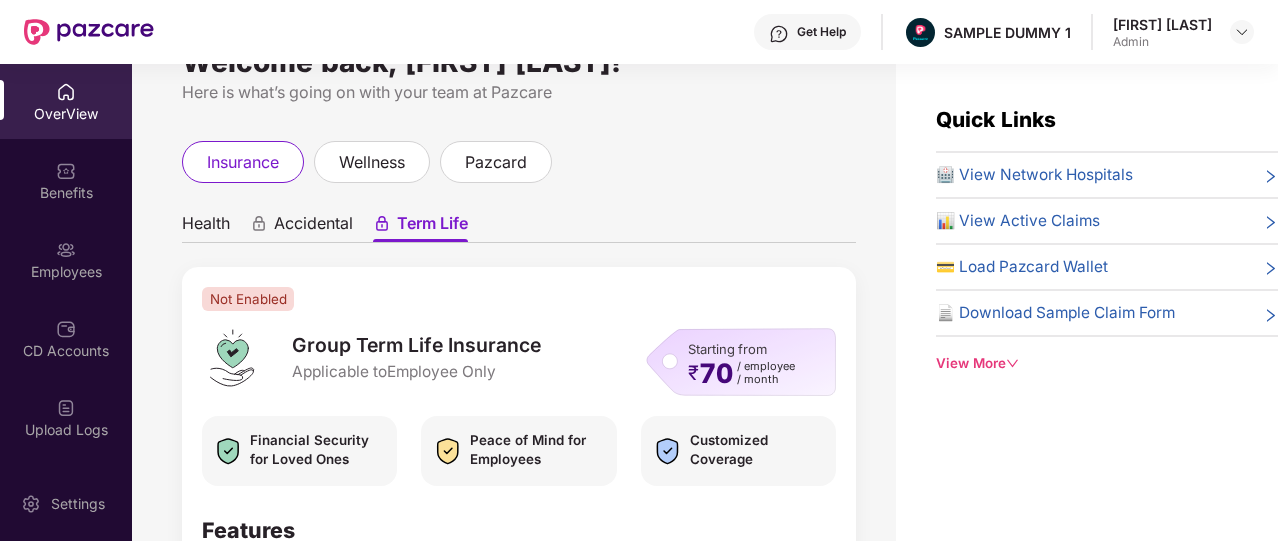click on "Health" at bounding box center (206, 227) 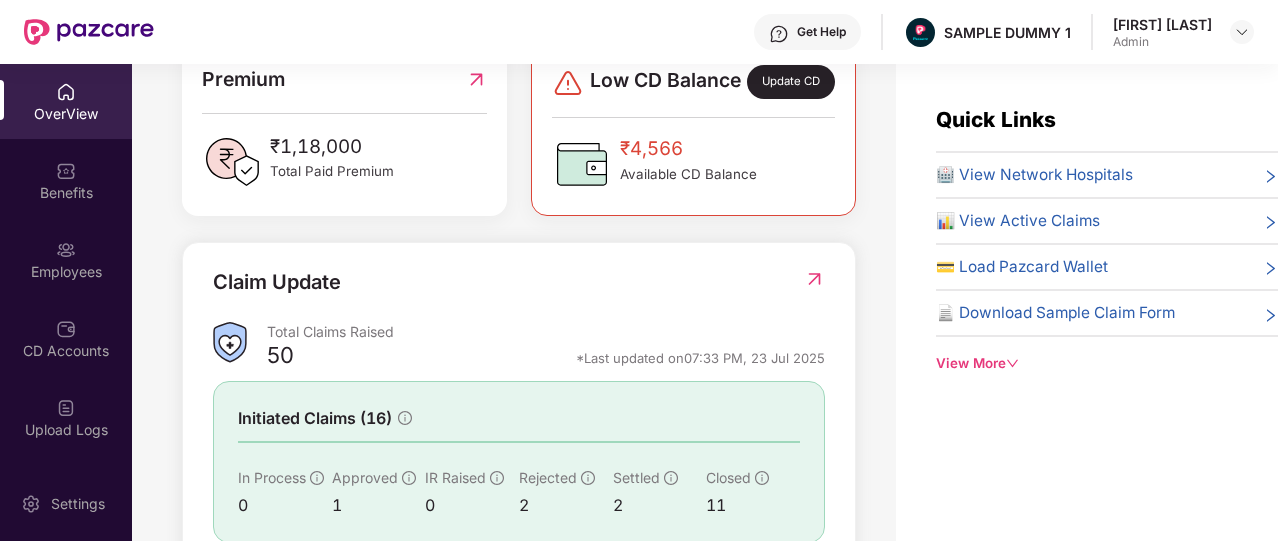 scroll, scrollTop: 699, scrollLeft: 0, axis: vertical 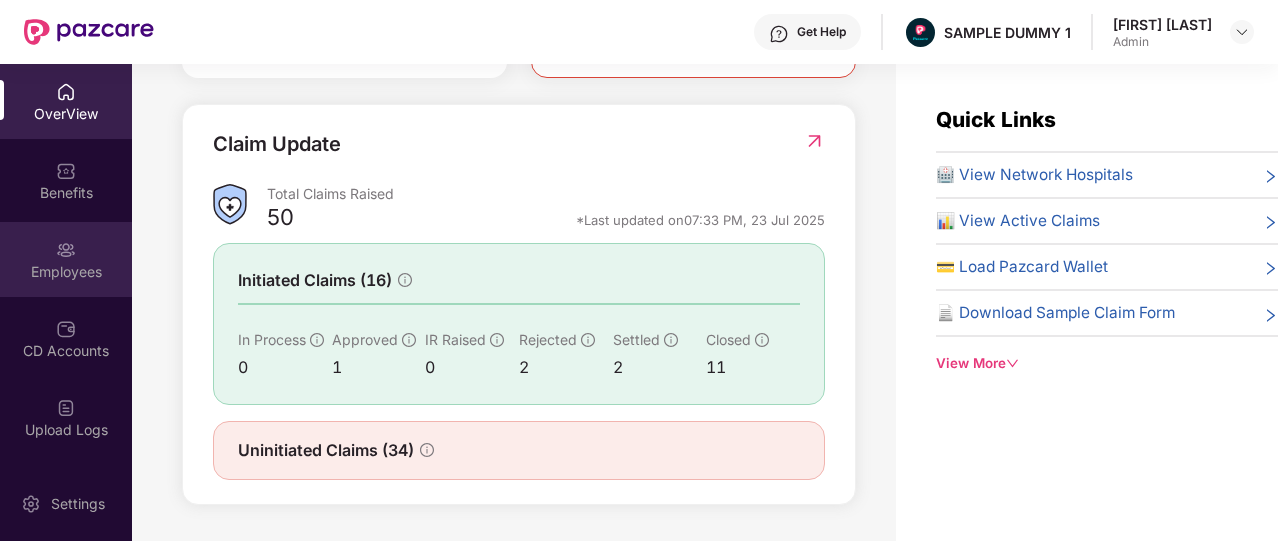 click on "Employees" at bounding box center [66, 272] 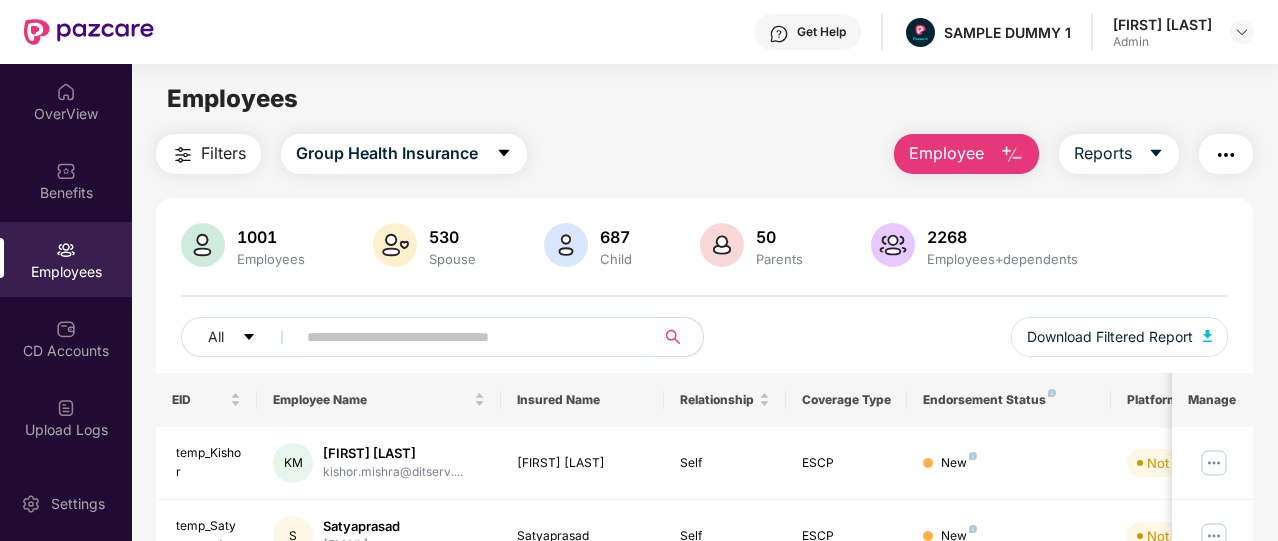 click on "Employee" at bounding box center [946, 153] 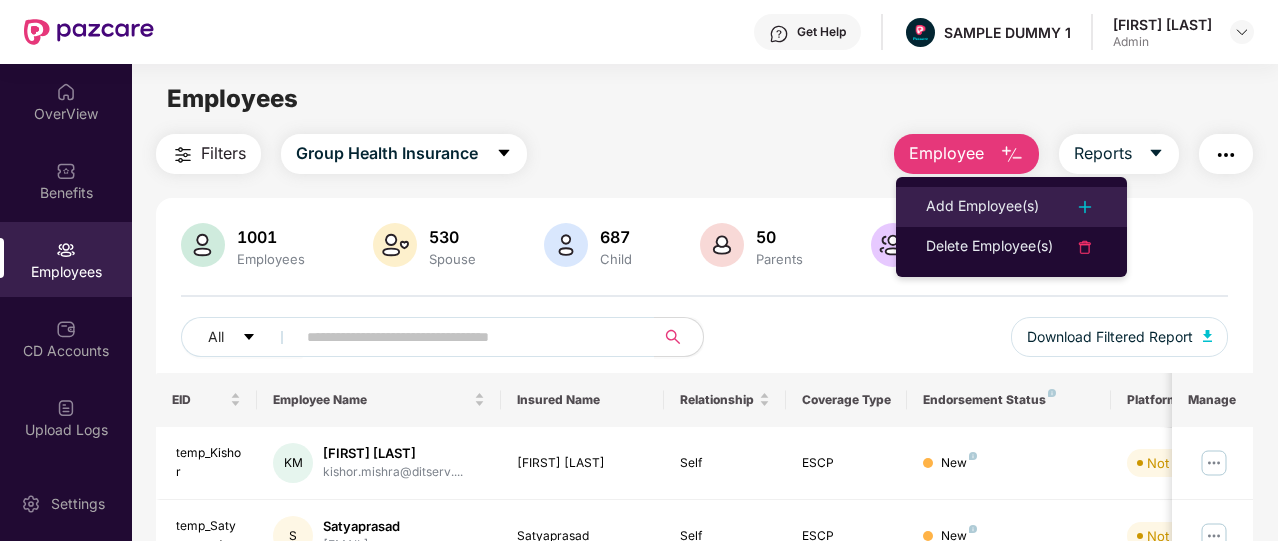 click on "Add Employee(s)" at bounding box center [982, 207] 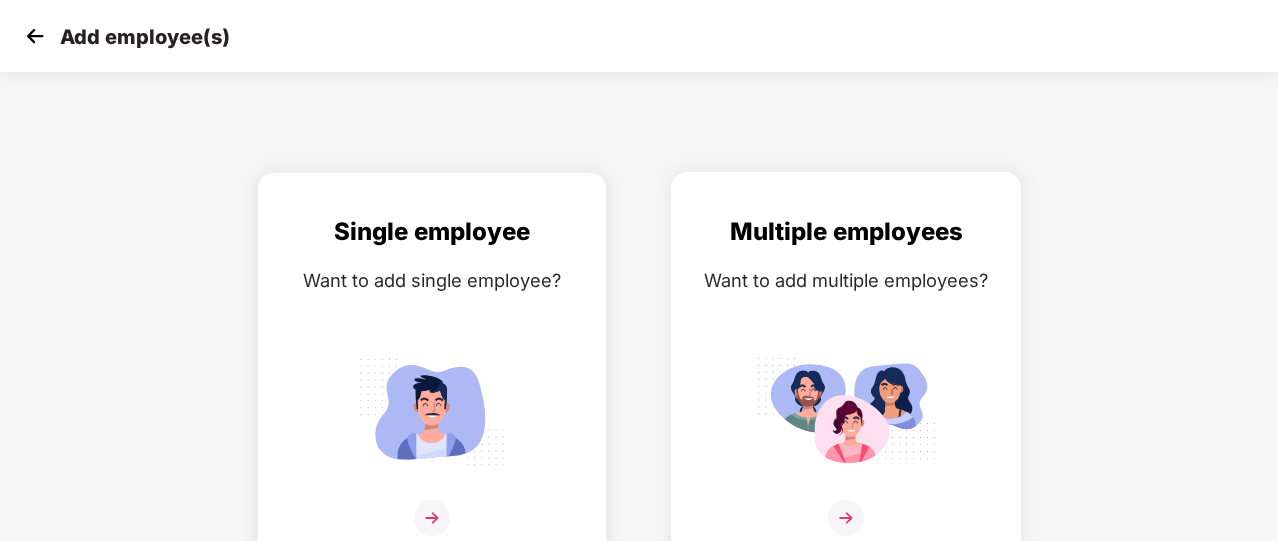 scroll, scrollTop: 24, scrollLeft: 0, axis: vertical 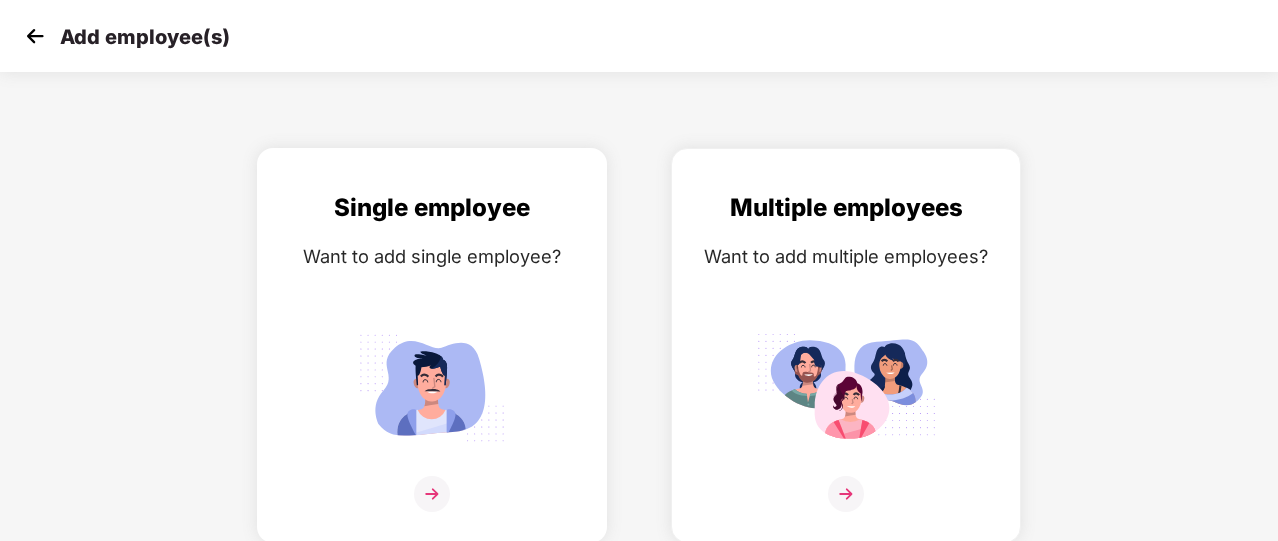 click on "Single employee Want to add single employee?" at bounding box center [432, 363] 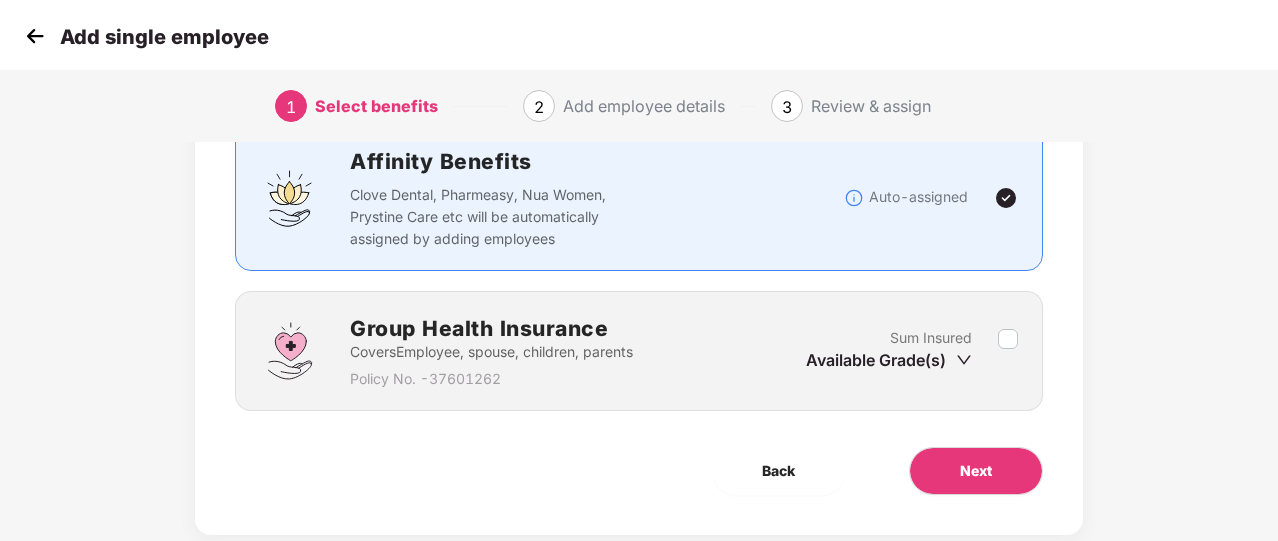 scroll, scrollTop: 154, scrollLeft: 0, axis: vertical 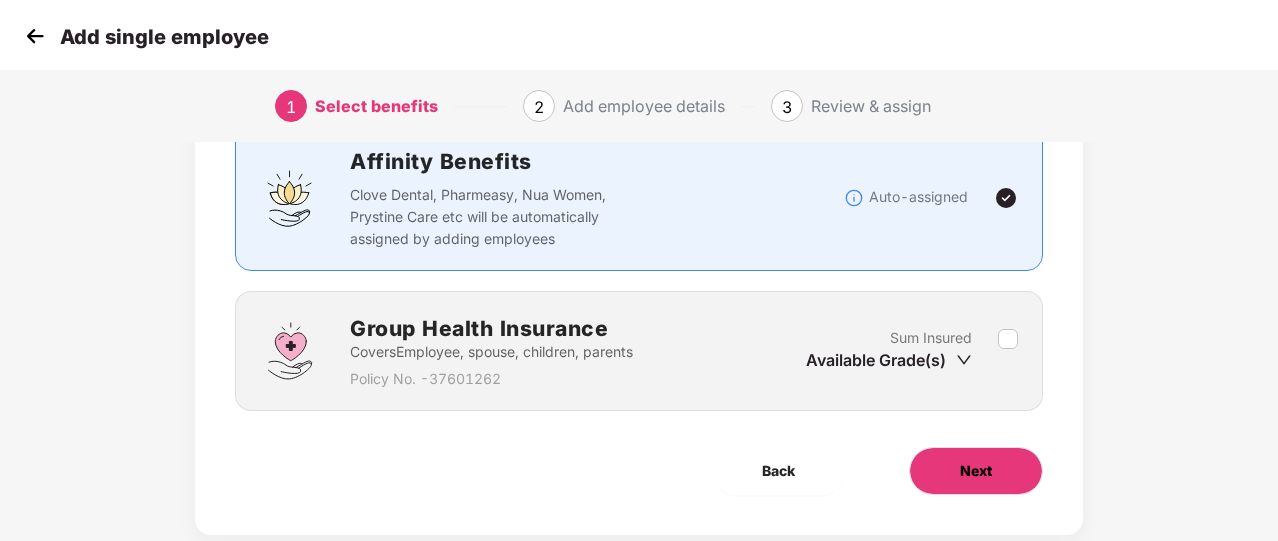 click on "Next" at bounding box center [976, 471] 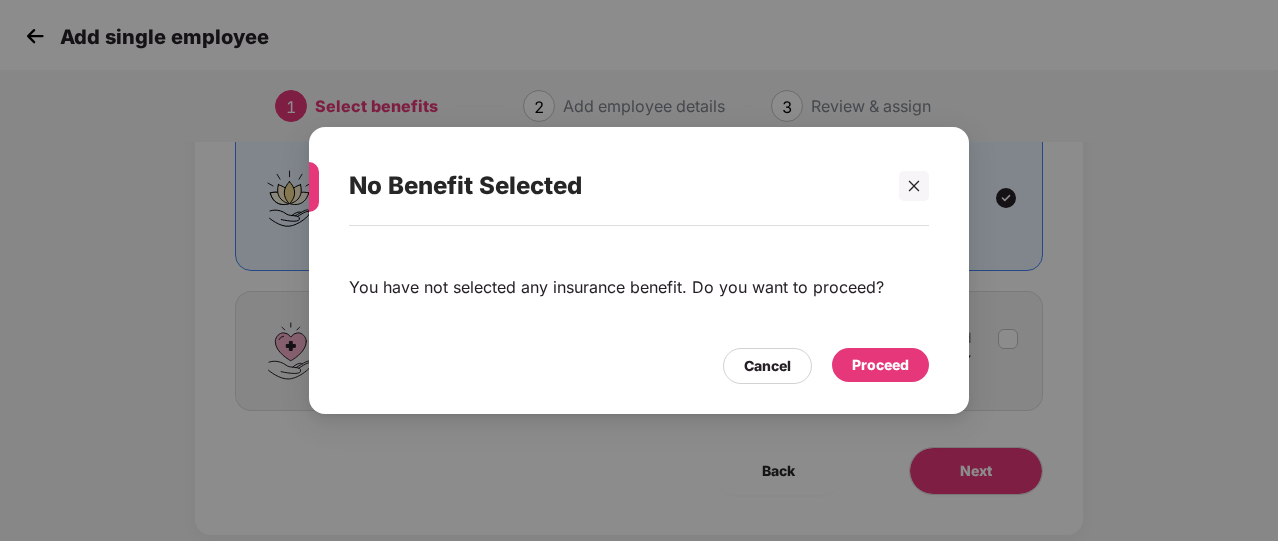 click on "Proceed" at bounding box center [880, 365] 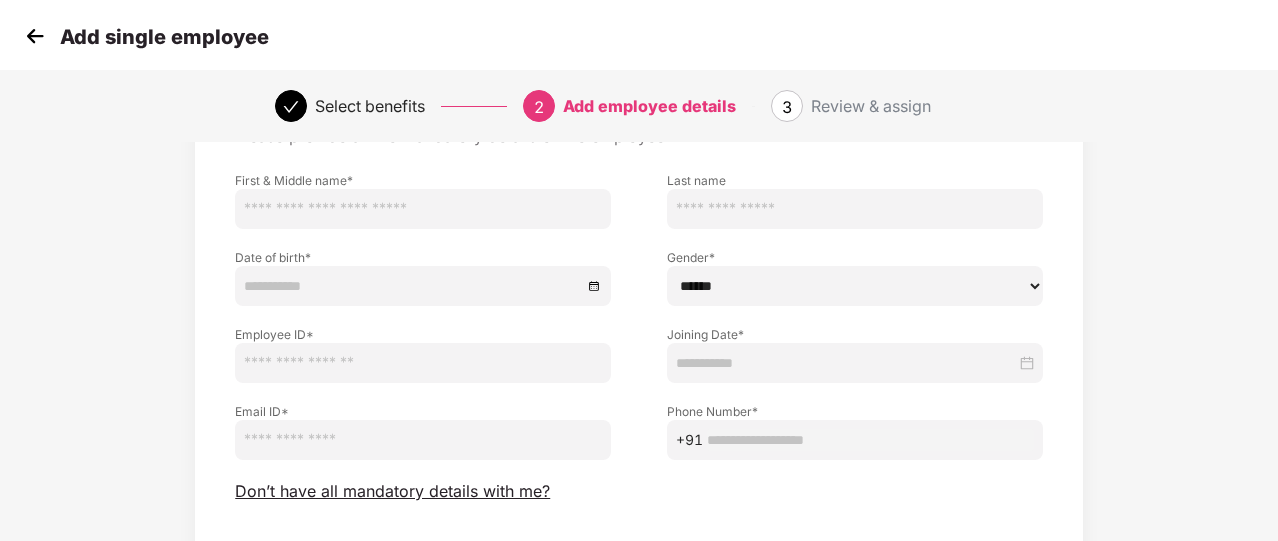 scroll, scrollTop: 122, scrollLeft: 0, axis: vertical 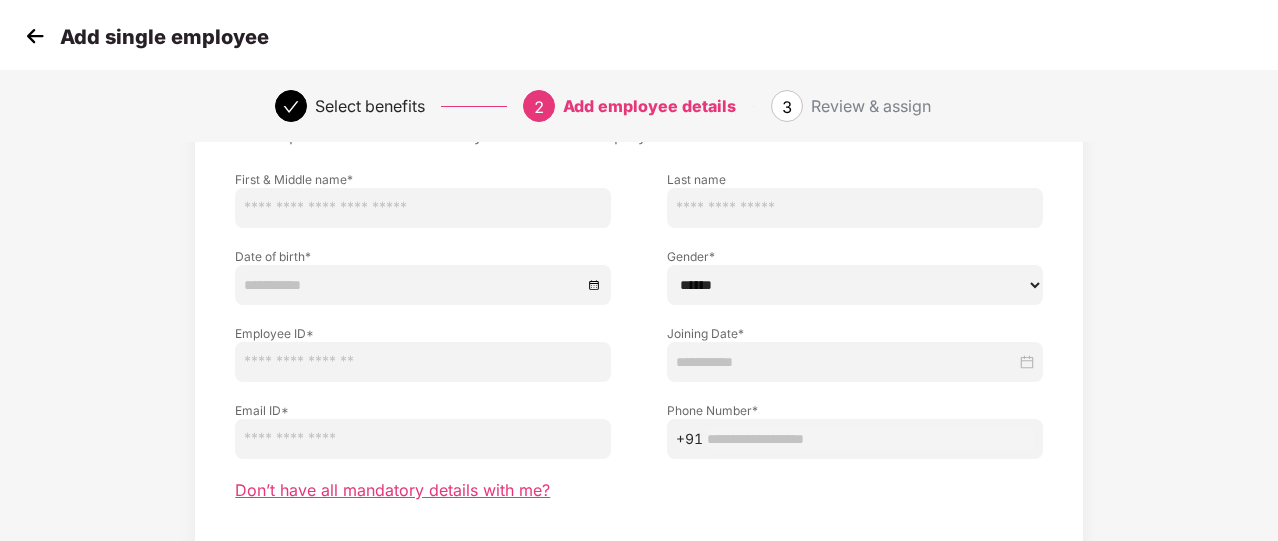 click on "Don’t have all mandatory details with me?" at bounding box center [392, 490] 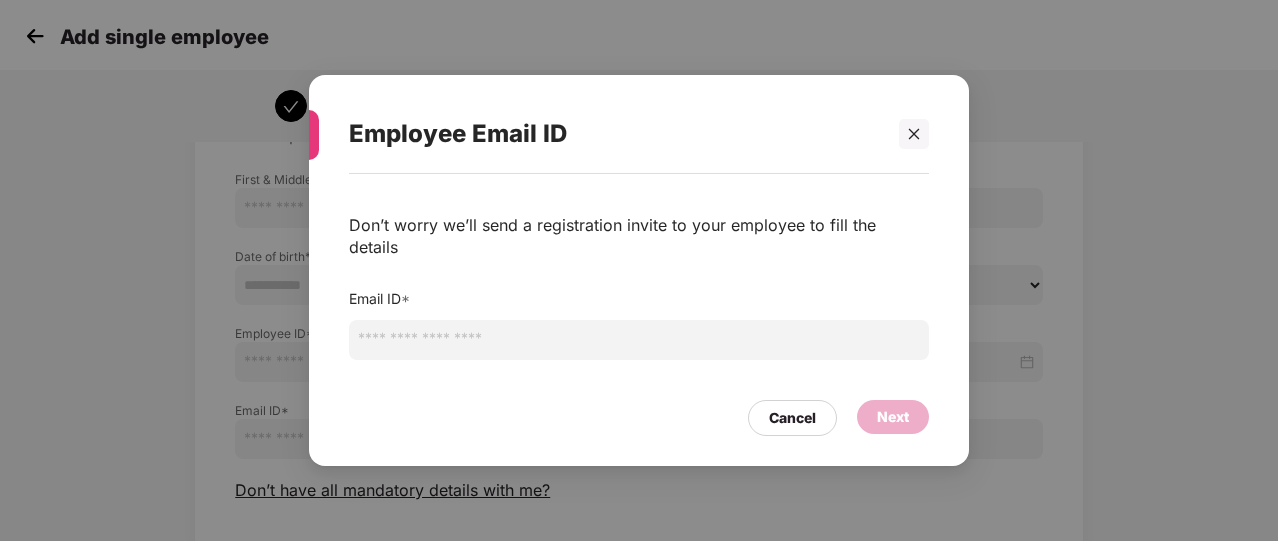 click at bounding box center (639, 340) 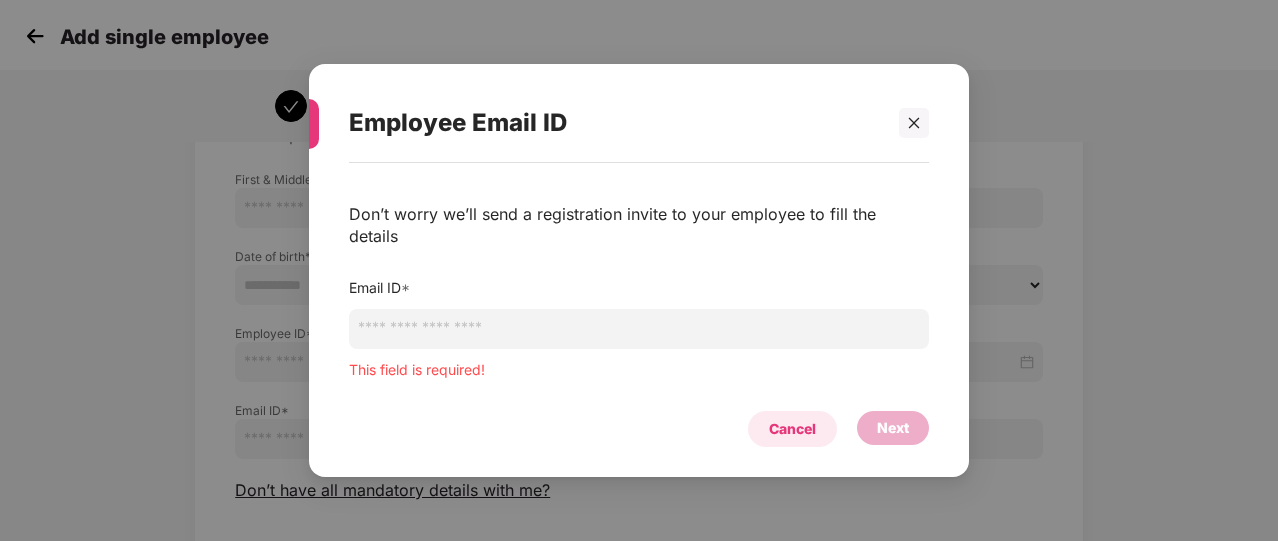 click on "Cancel" at bounding box center (792, 429) 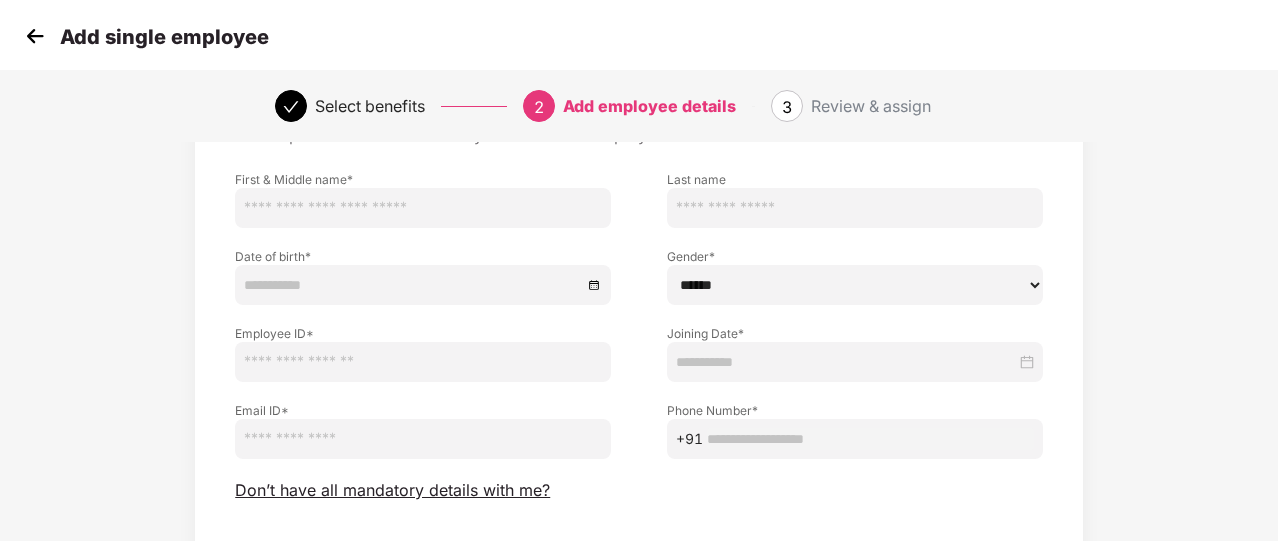 scroll, scrollTop: 260, scrollLeft: 0, axis: vertical 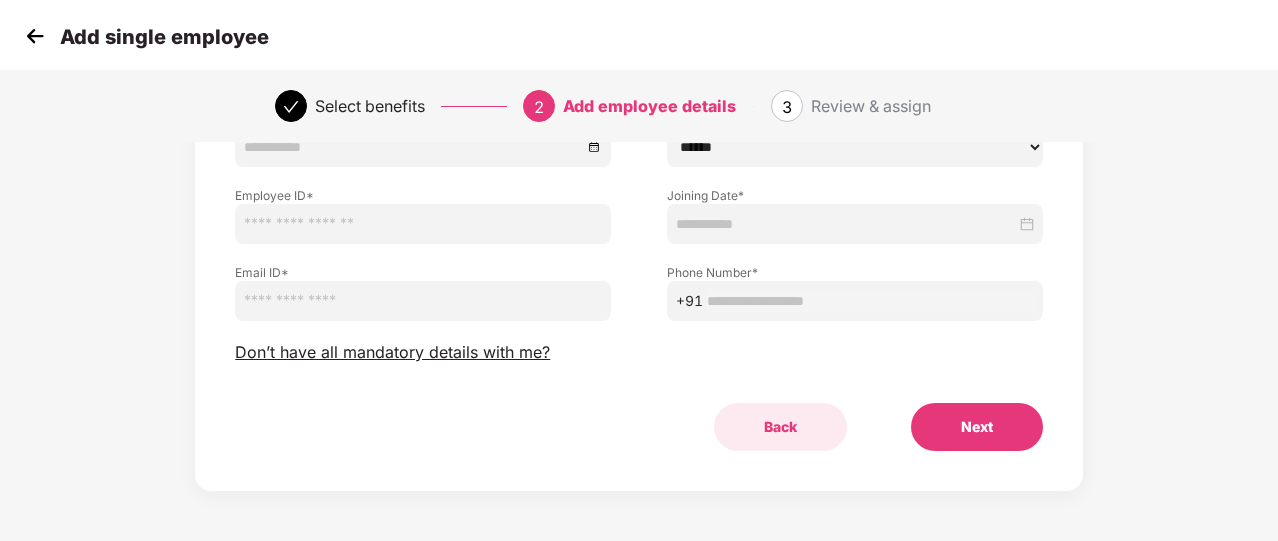 click on "Back" at bounding box center [780, 427] 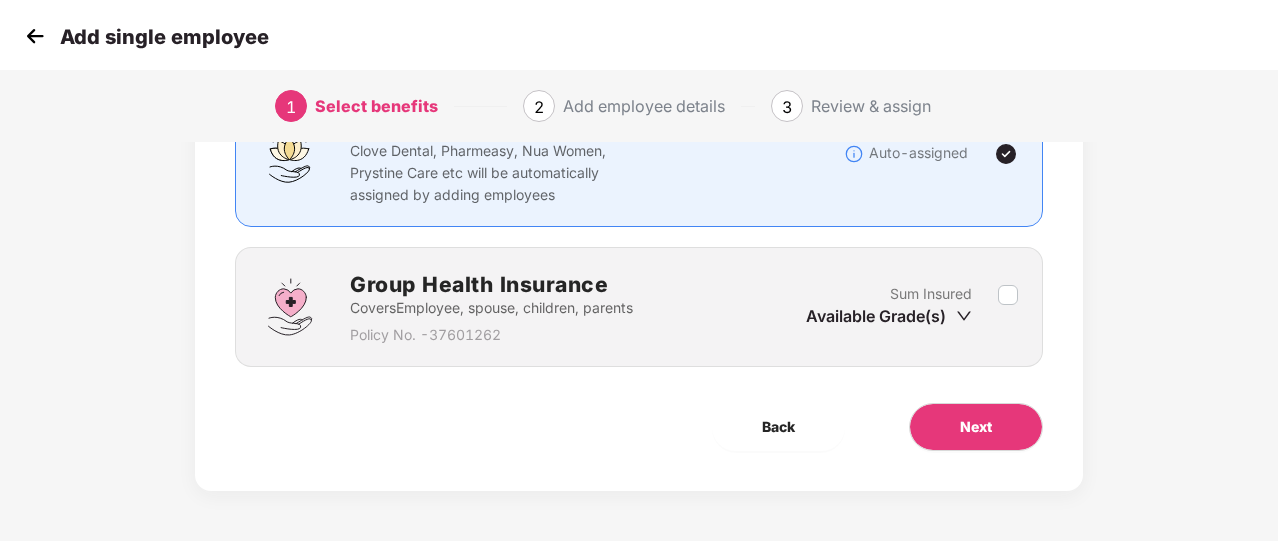 scroll, scrollTop: 196, scrollLeft: 0, axis: vertical 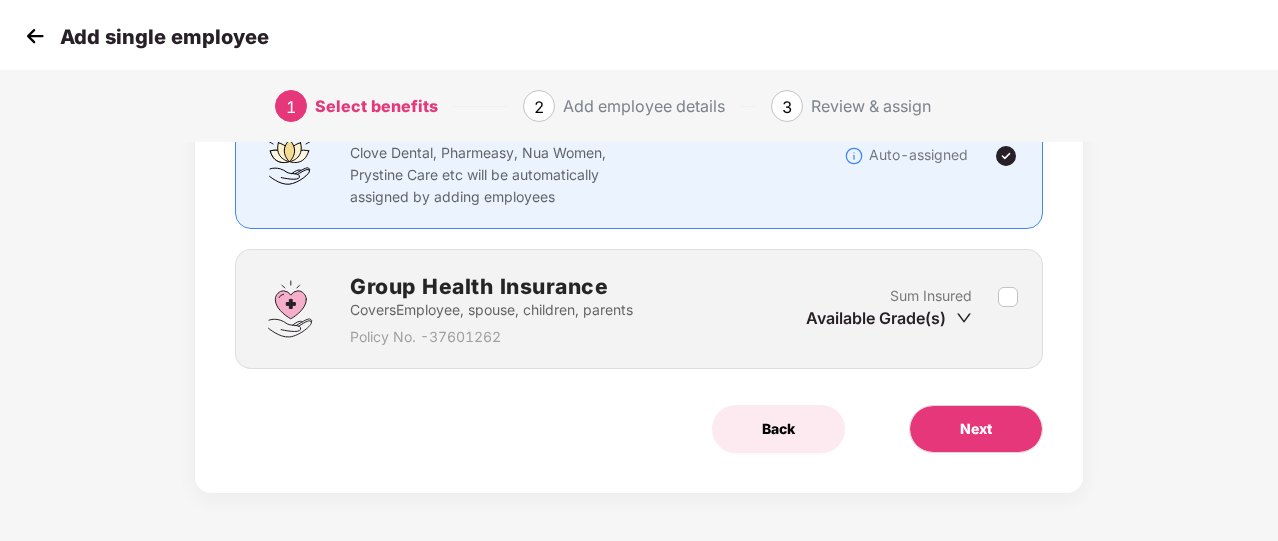 click on "Back" at bounding box center (778, 429) 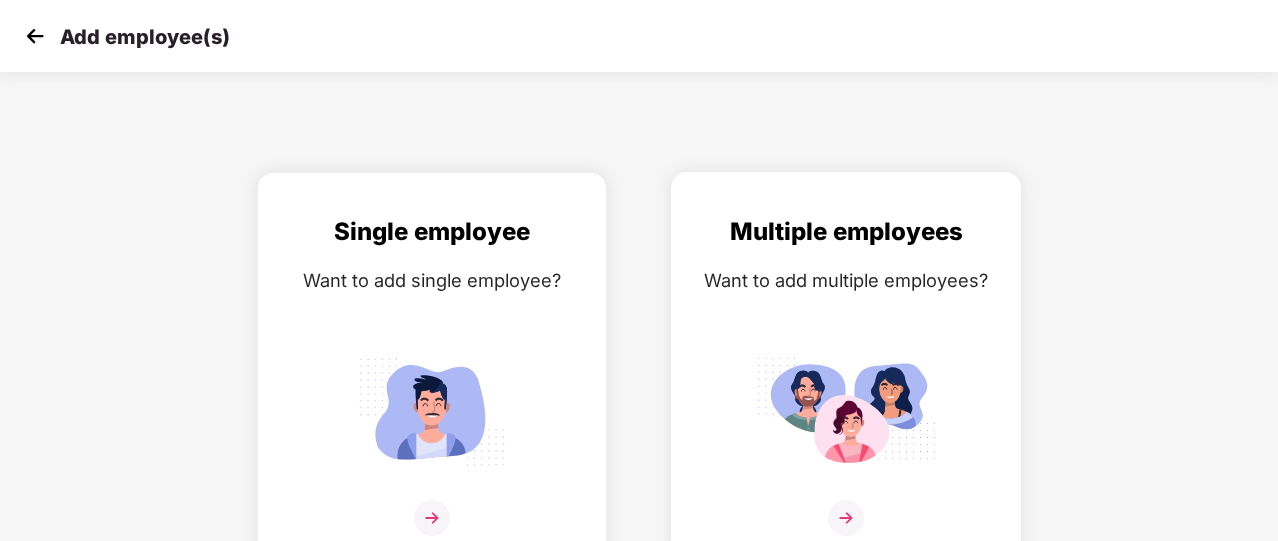 scroll, scrollTop: 24, scrollLeft: 0, axis: vertical 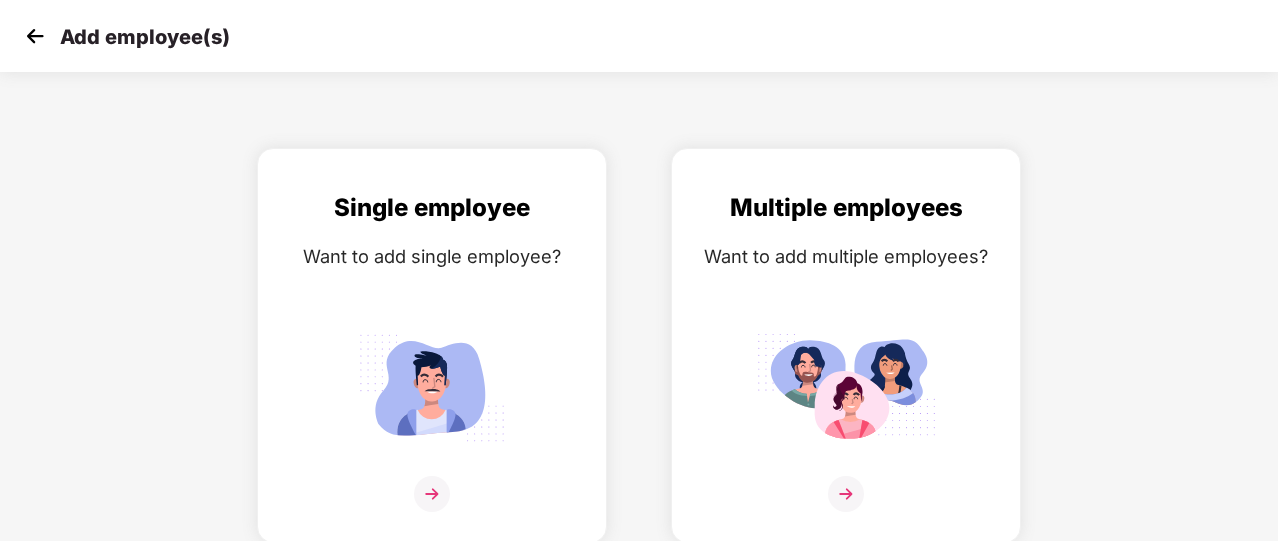 click at bounding box center [35, 36] 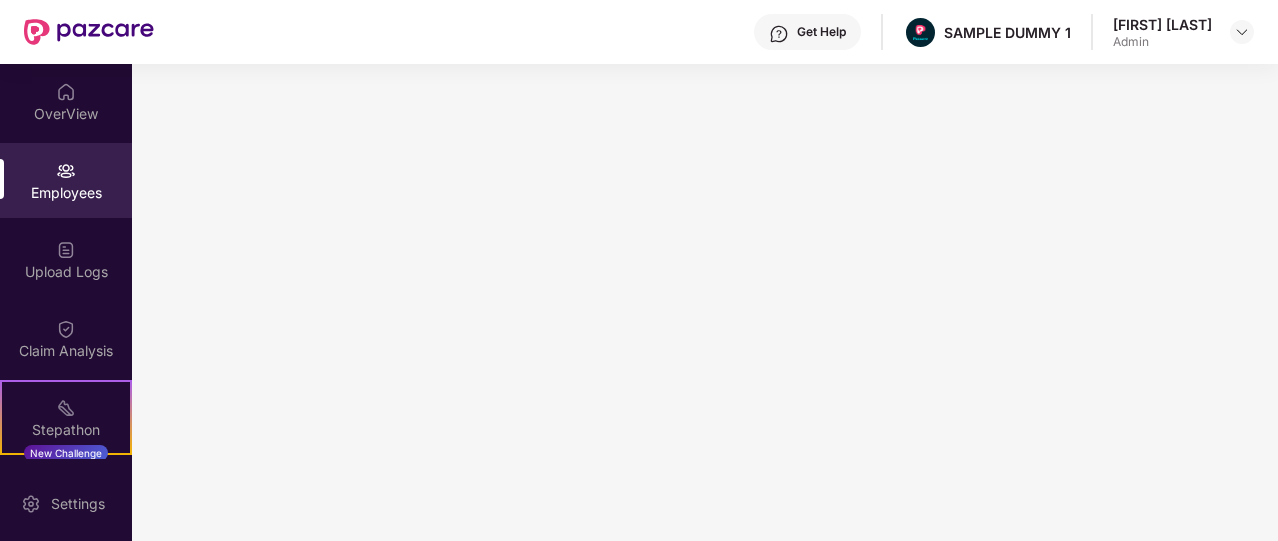 scroll, scrollTop: 0, scrollLeft: 0, axis: both 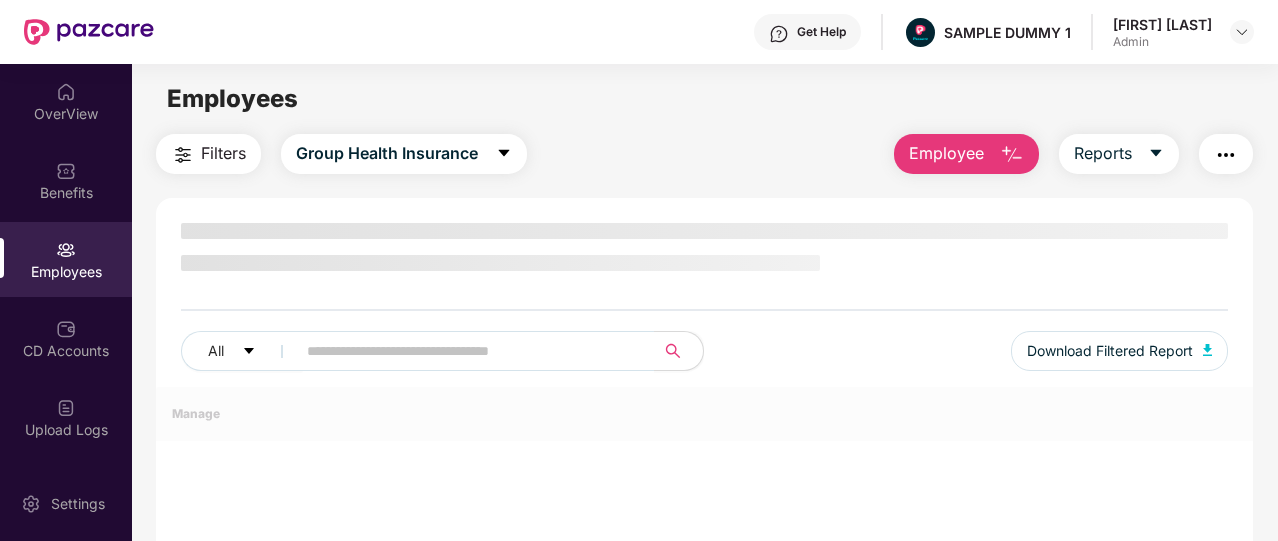click on "Employee" at bounding box center (966, 154) 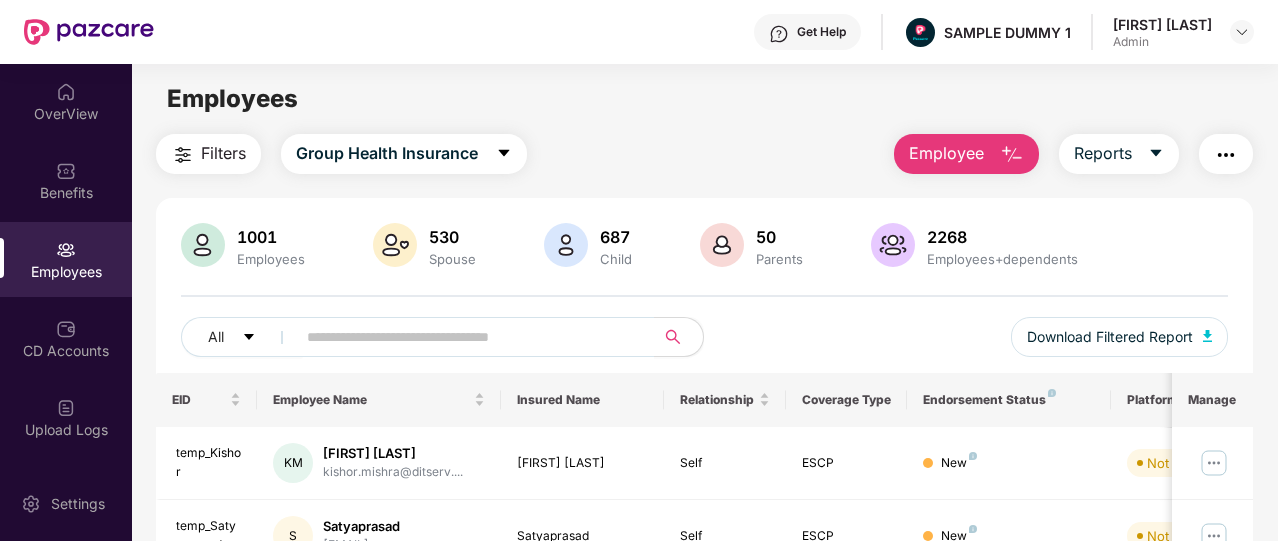 click on "Filters Group Health Insurance Employee  Reports" at bounding box center (704, 154) 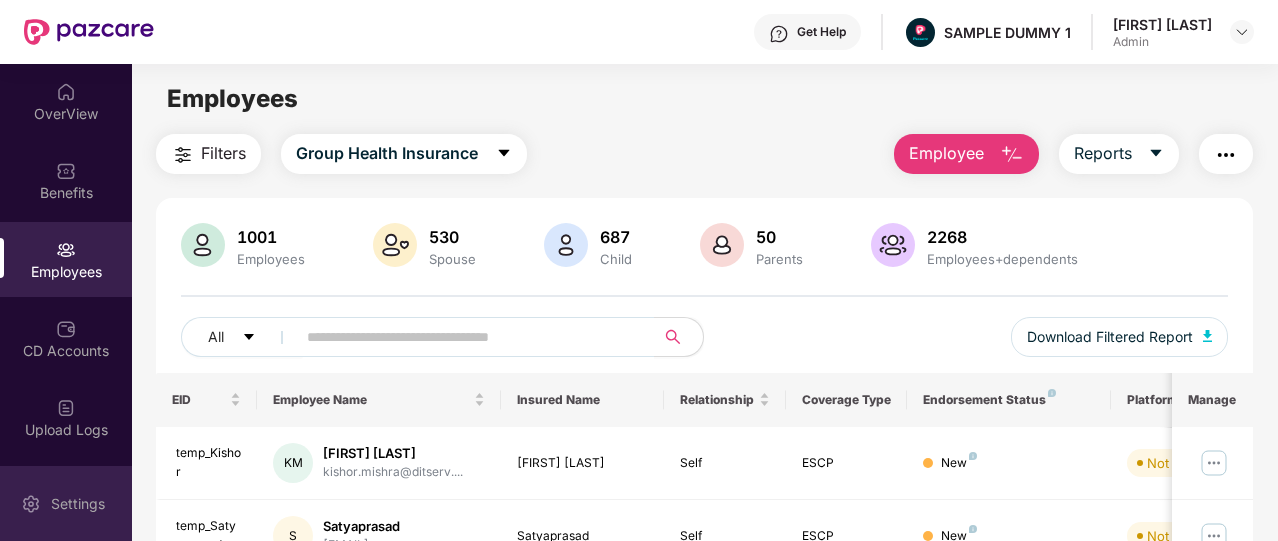click on "Settings" at bounding box center [78, 504] 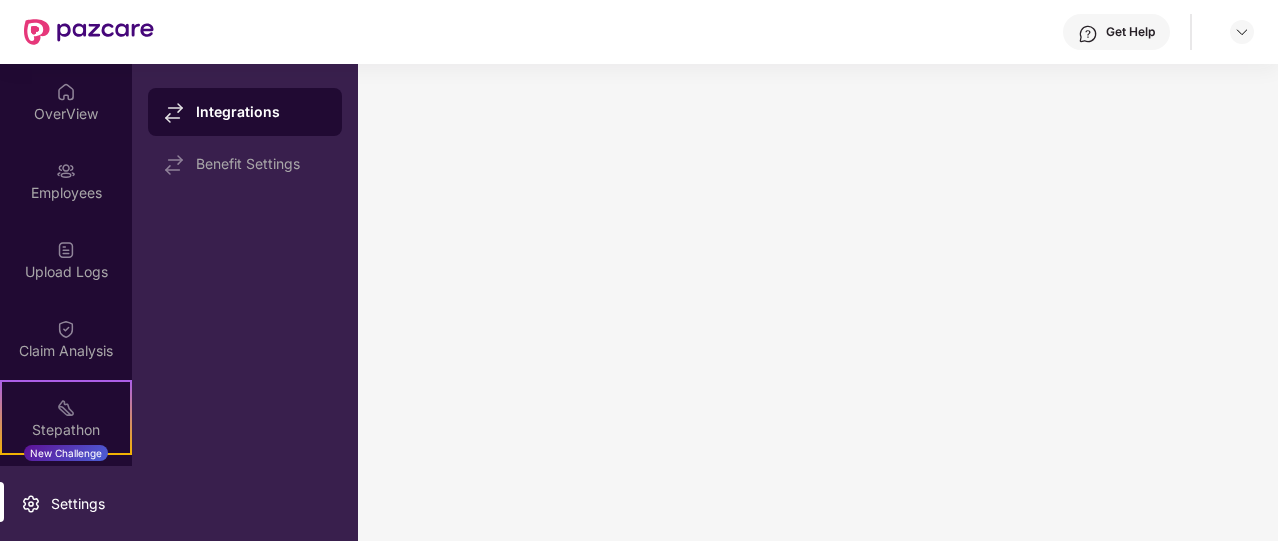 scroll, scrollTop: 0, scrollLeft: 0, axis: both 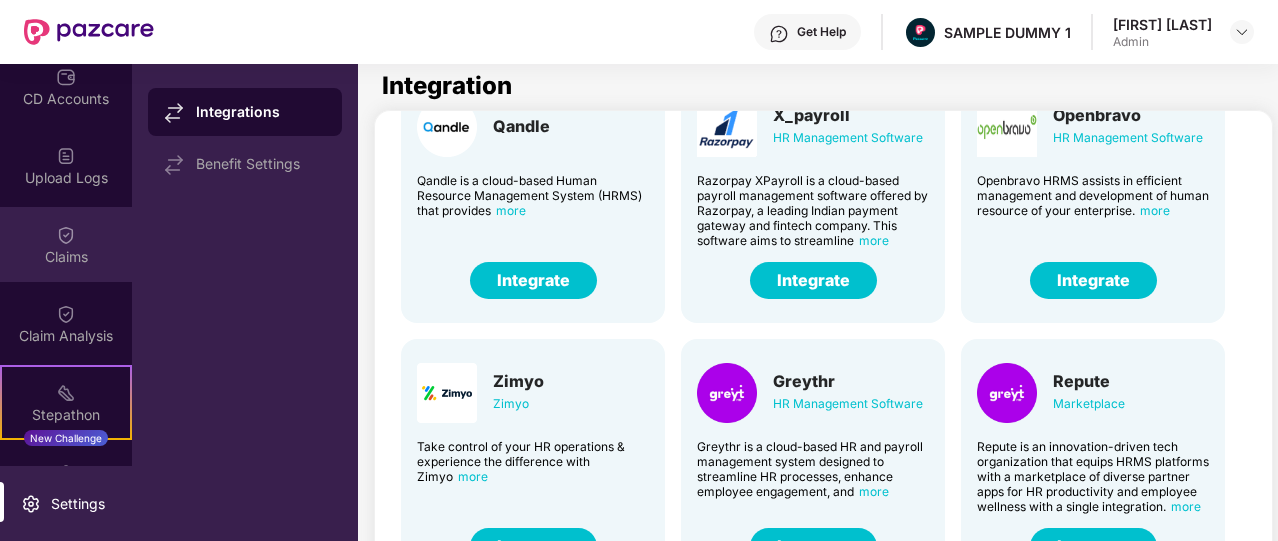 click on "Claims" at bounding box center (66, 257) 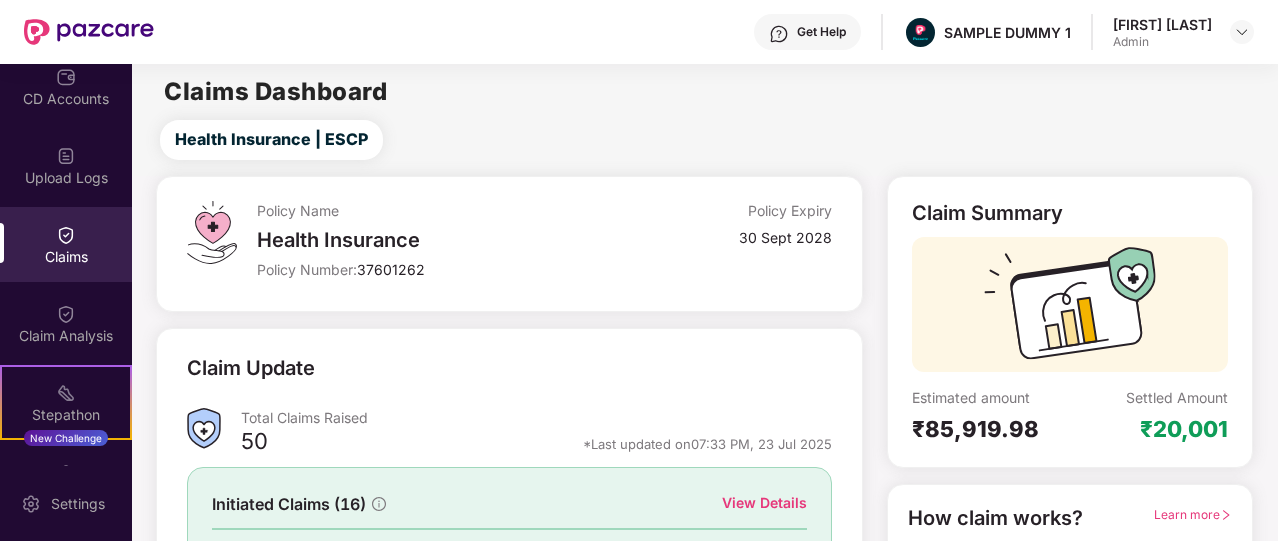 scroll, scrollTop: 240, scrollLeft: 0, axis: vertical 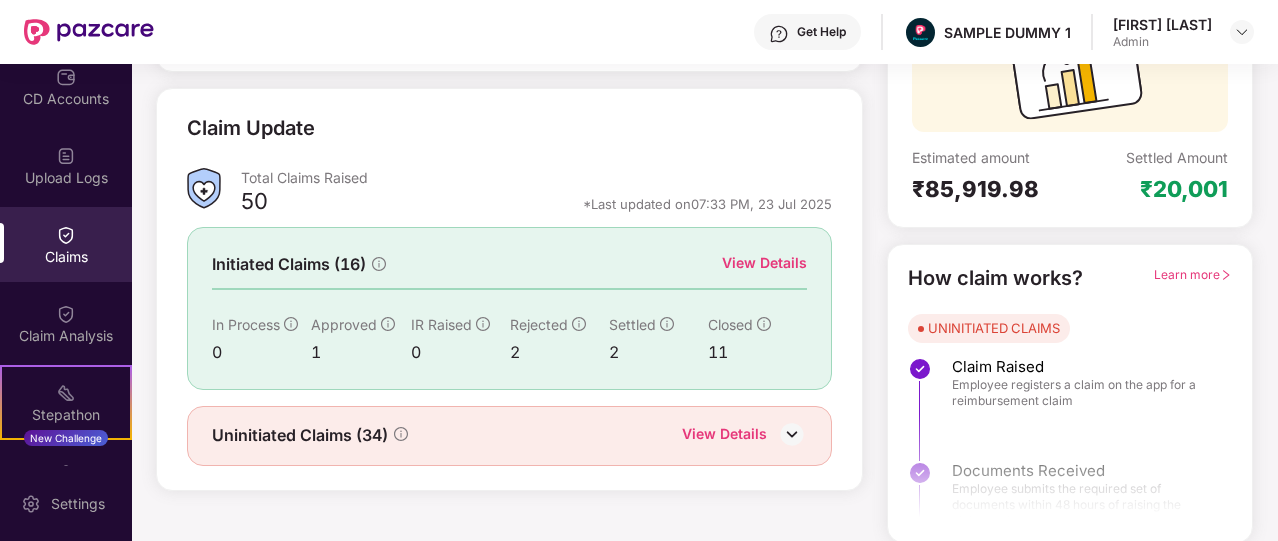click on "View Details" at bounding box center (764, 263) 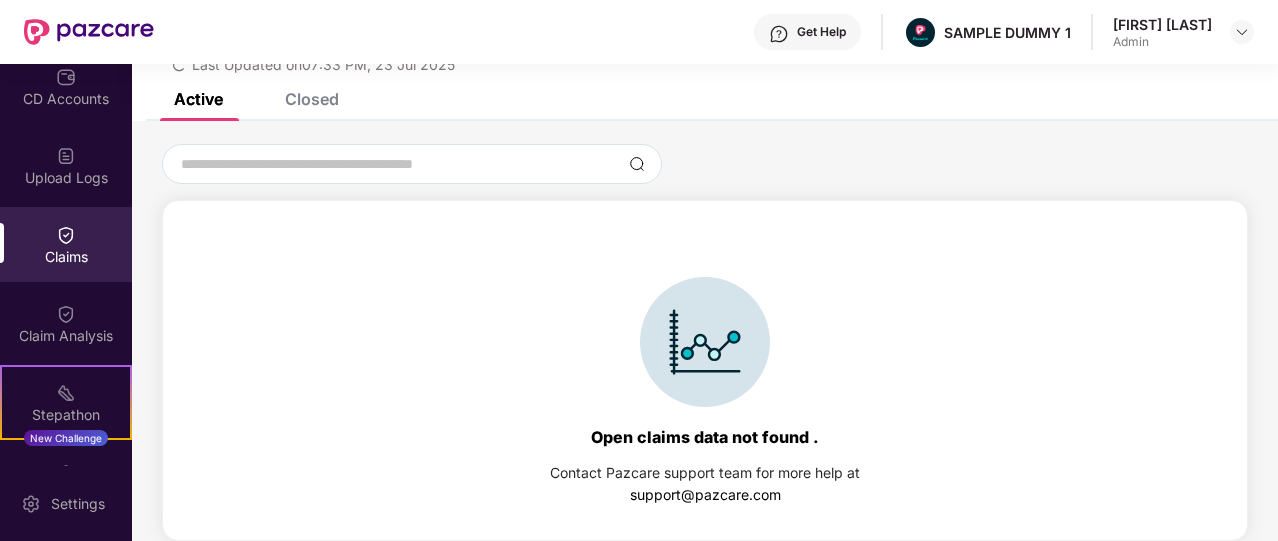 scroll, scrollTop: 86, scrollLeft: 0, axis: vertical 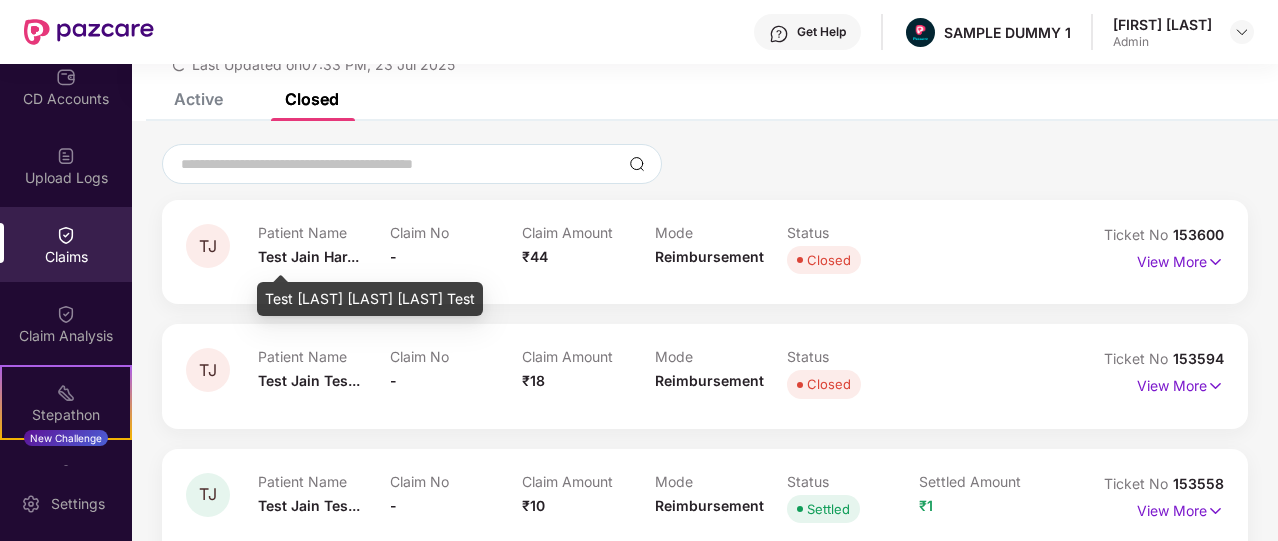 click on "Test Jain Har..." at bounding box center [308, 256] 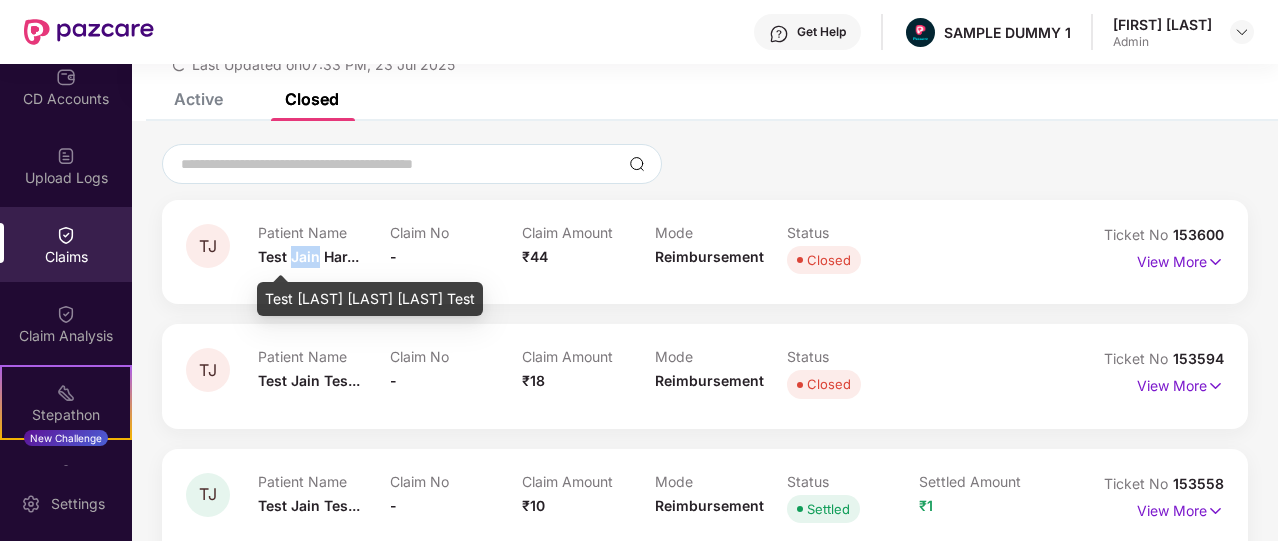 click on "Test Jain Har..." at bounding box center [308, 256] 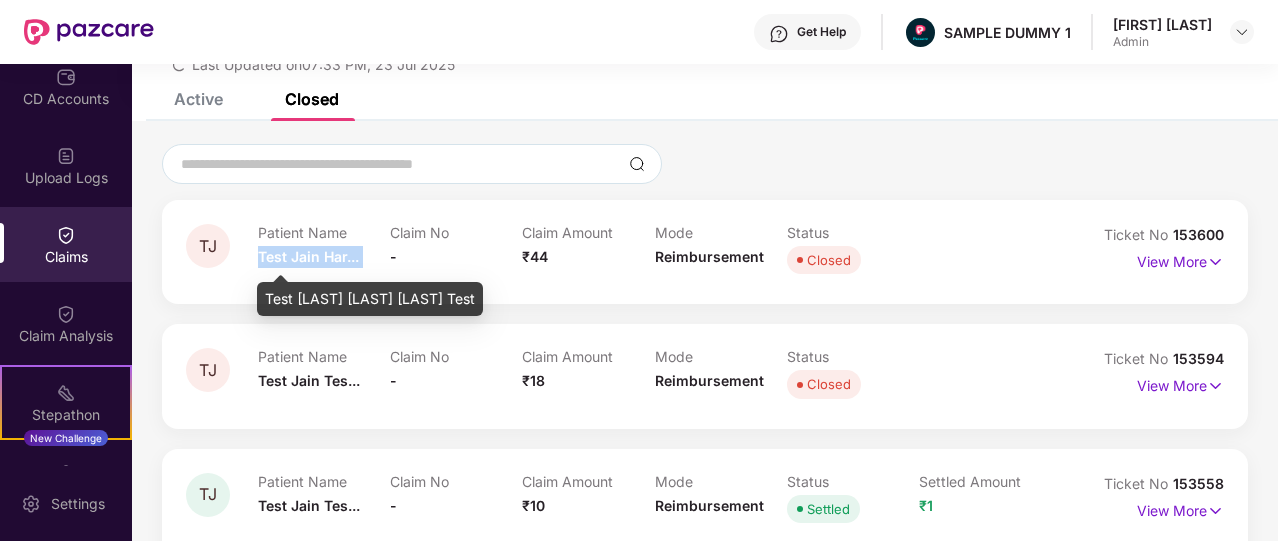 click on "Test Jain Har..." at bounding box center (308, 256) 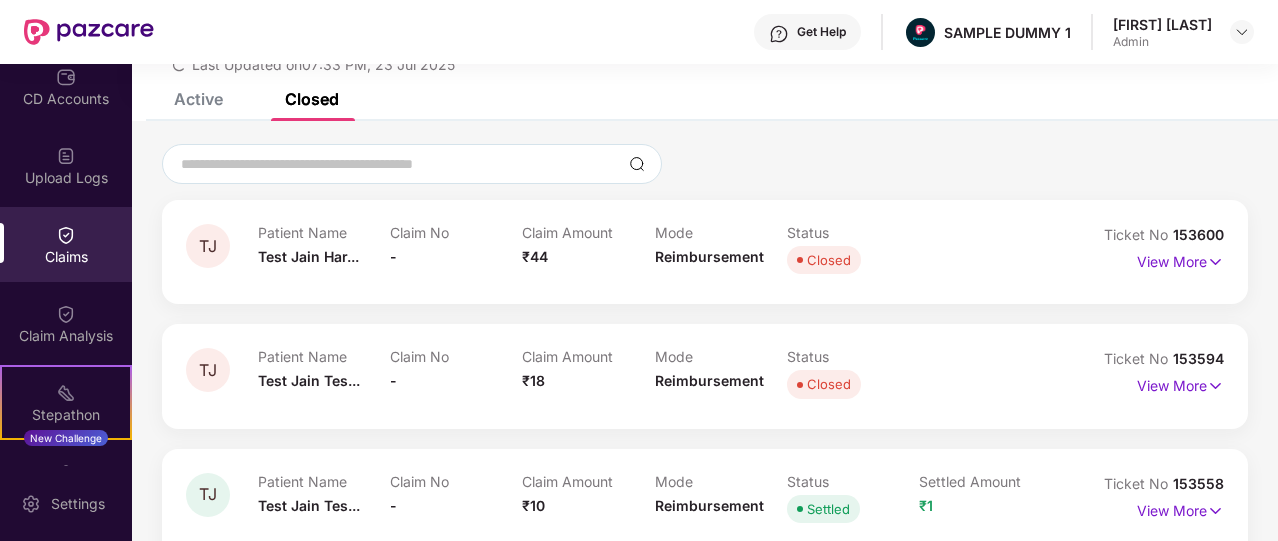 click on "₹44" at bounding box center [535, 256] 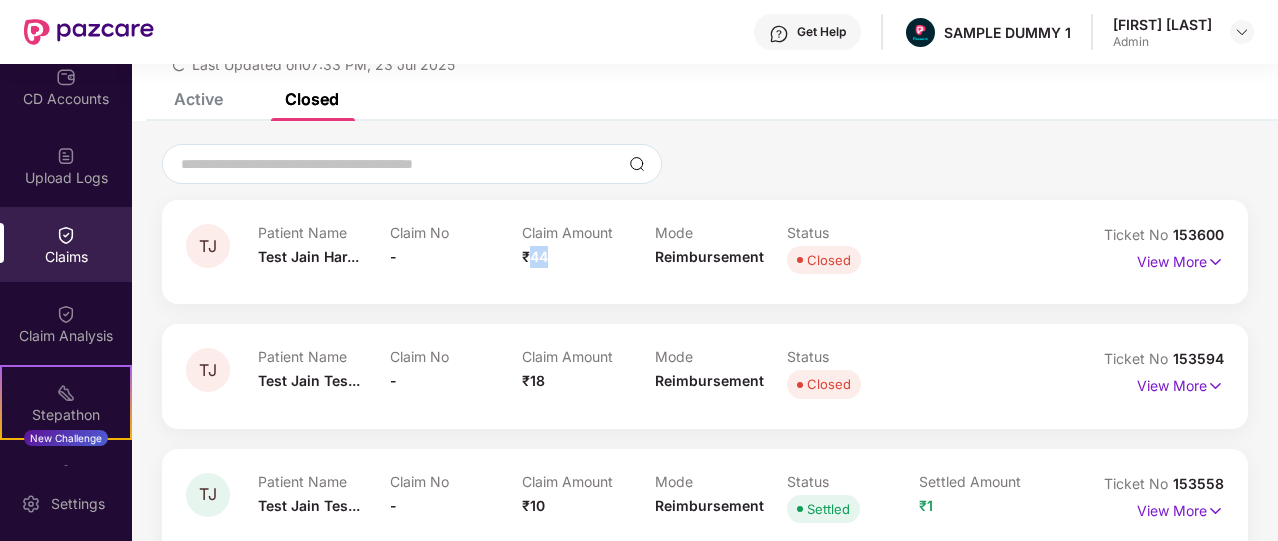 click on "₹44" at bounding box center [535, 256] 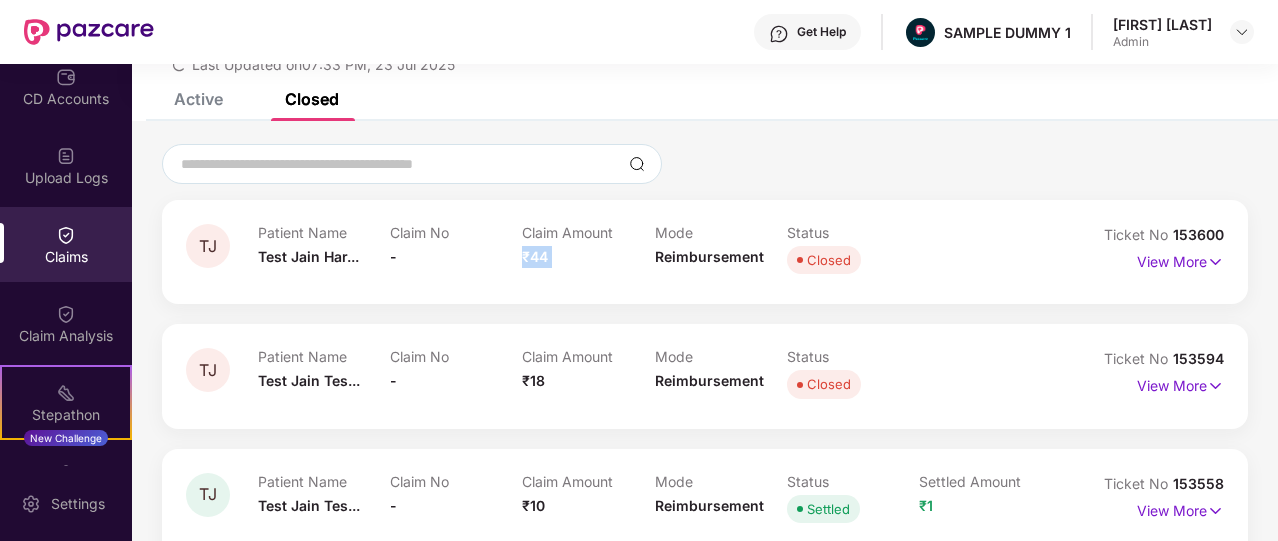 click on "₹44" at bounding box center (535, 256) 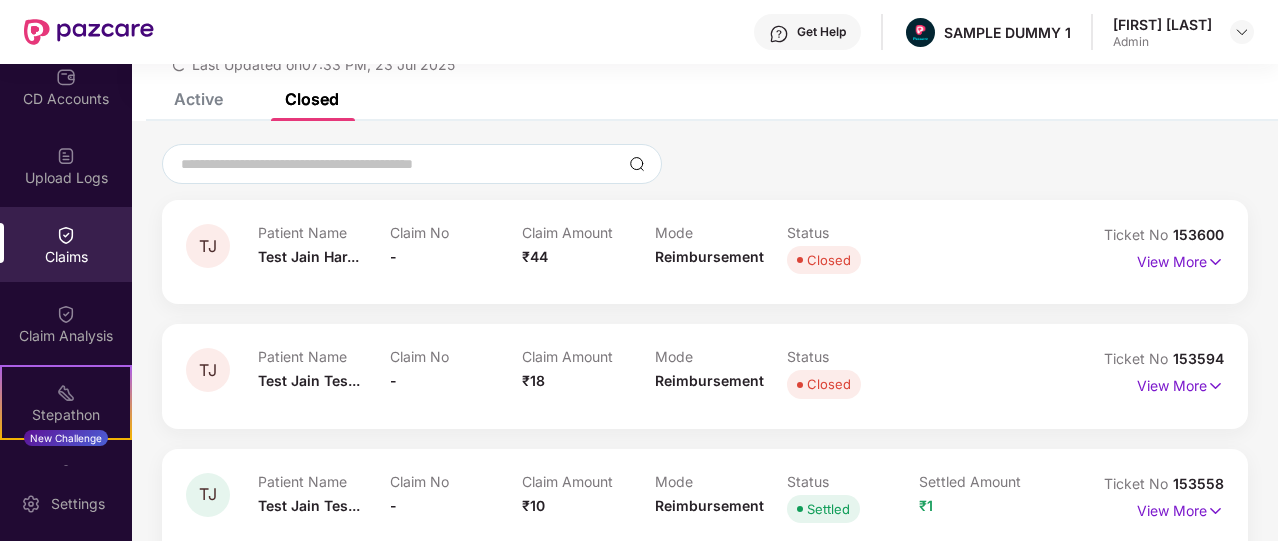 click on "Reimbursement" at bounding box center [709, 256] 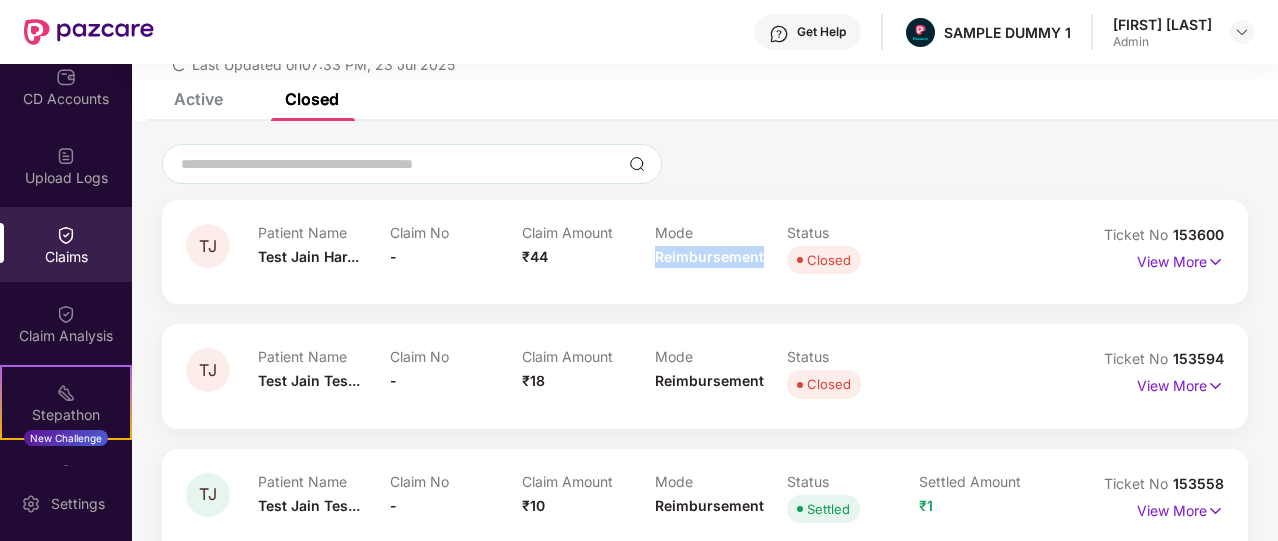 click on "Reimbursement" at bounding box center (709, 256) 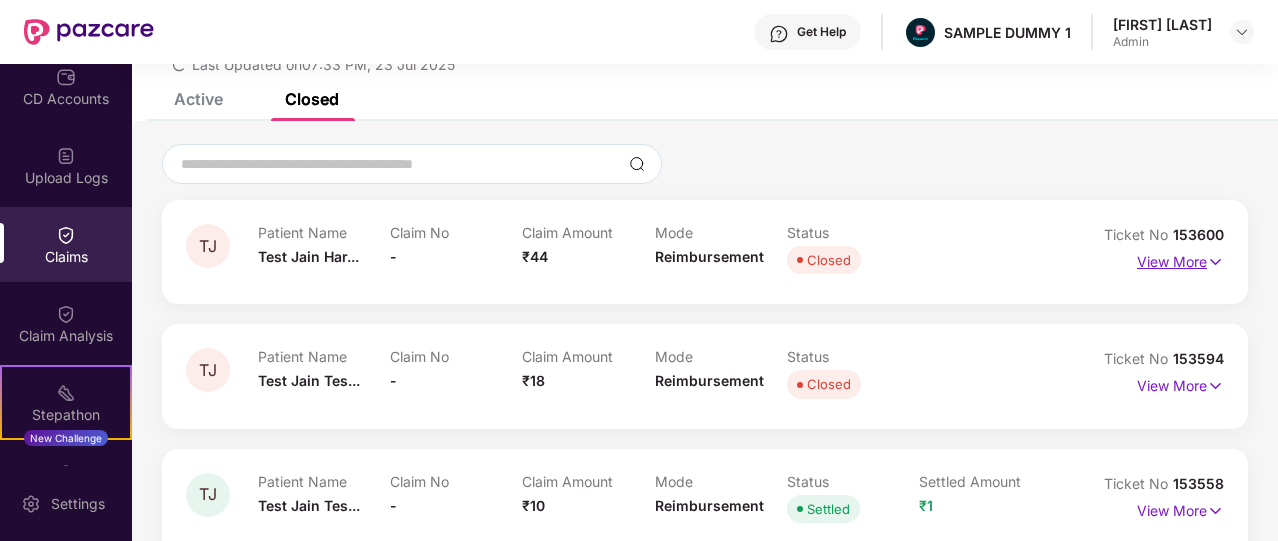 click on "View More" at bounding box center (1180, 259) 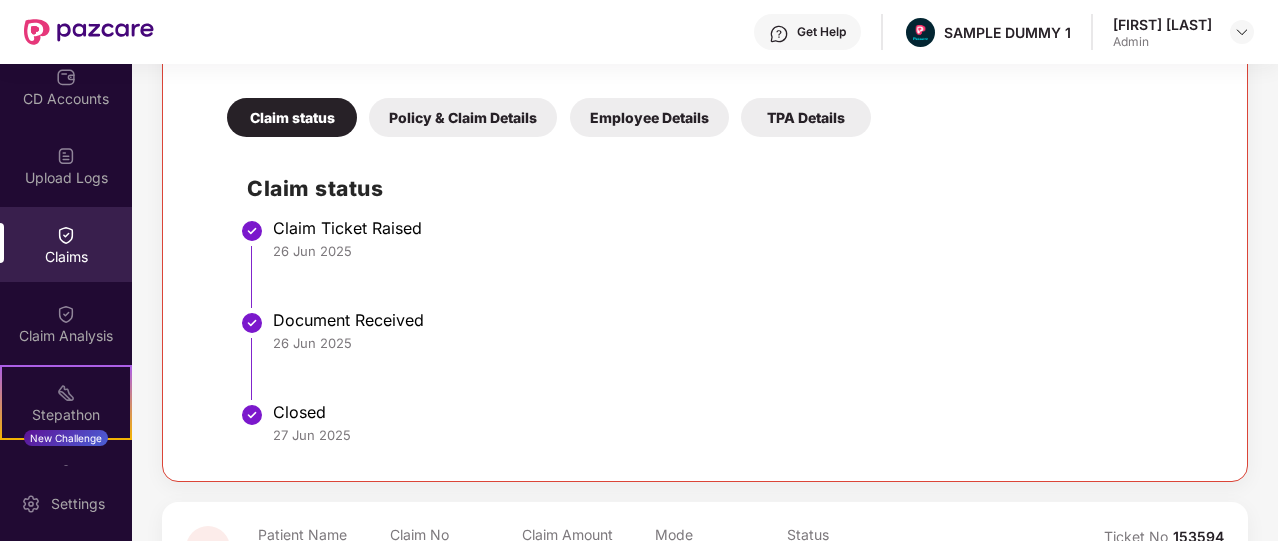 scroll, scrollTop: 242, scrollLeft: 0, axis: vertical 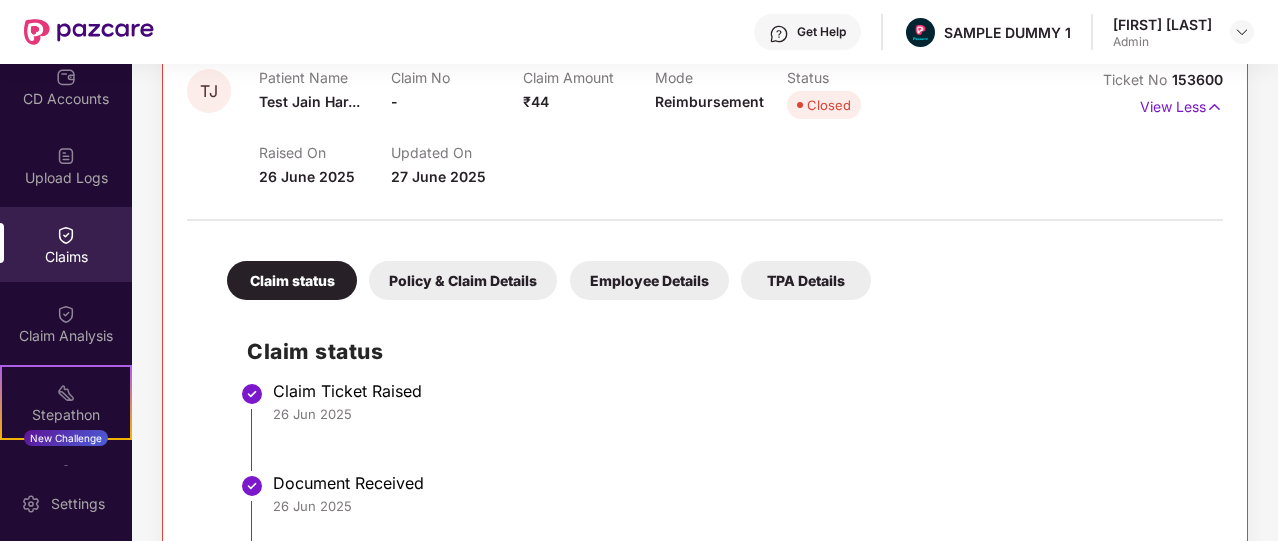 click on "26 Jun 2025" at bounding box center (738, 414) 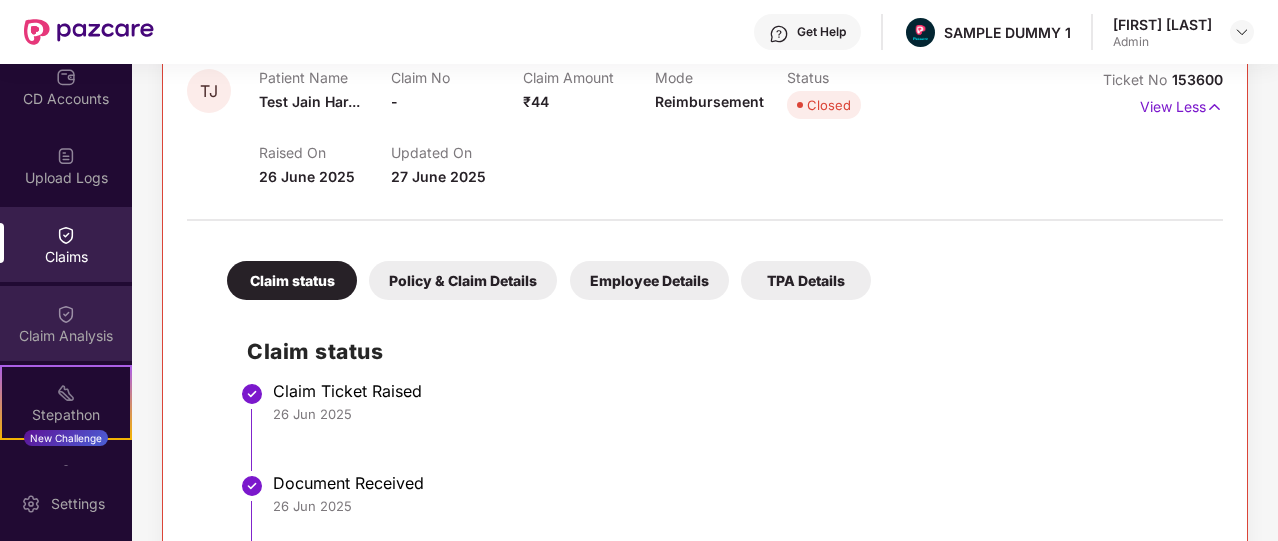 click on "Claim Analysis" at bounding box center (66, 323) 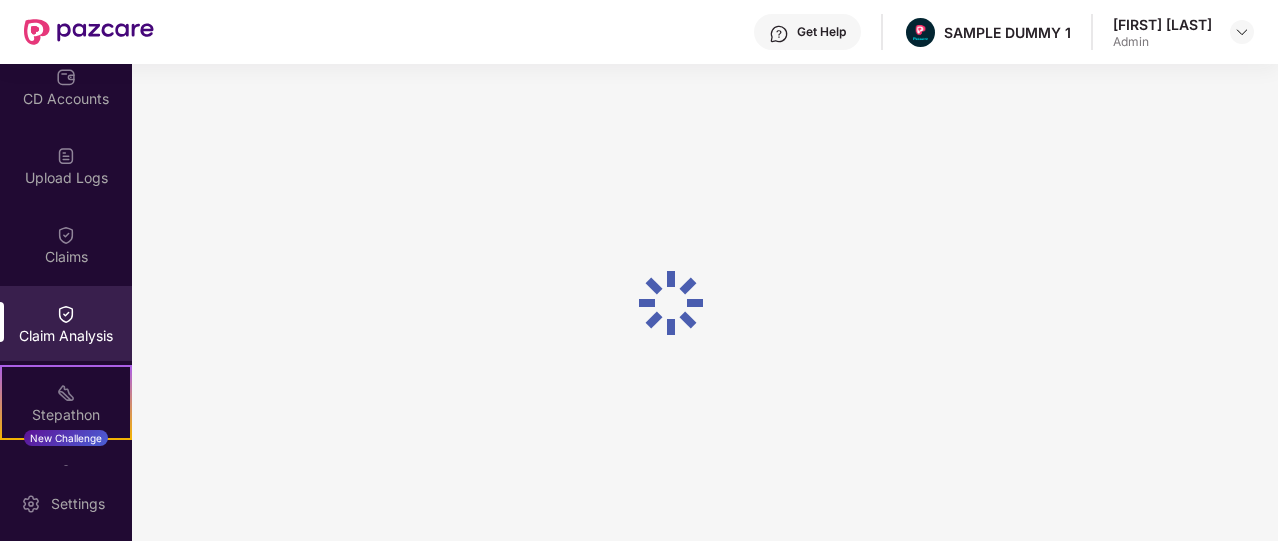 scroll, scrollTop: 0, scrollLeft: 0, axis: both 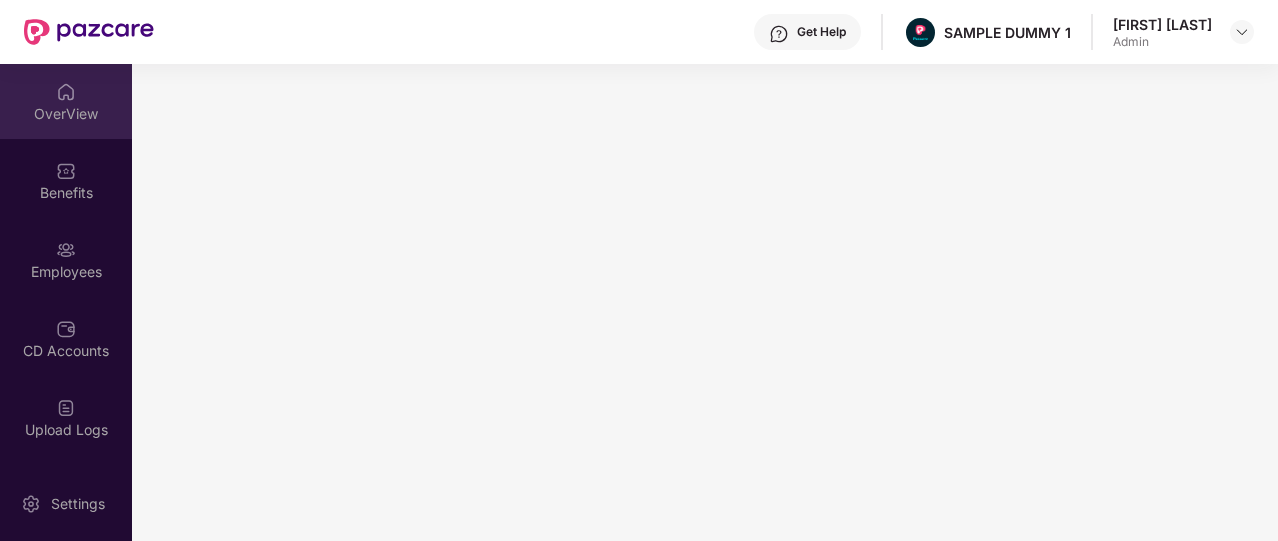 click on "OverView" at bounding box center (66, 101) 